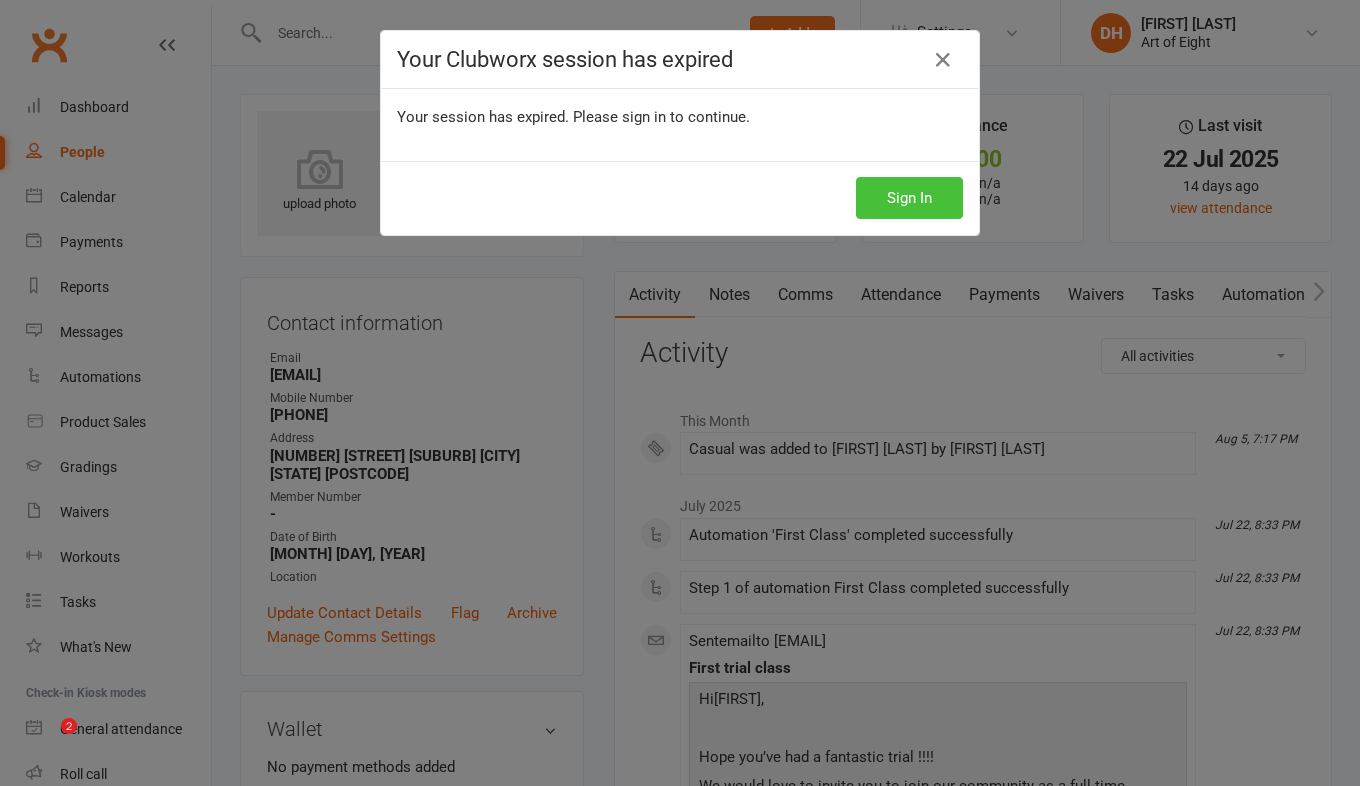 scroll, scrollTop: 0, scrollLeft: 0, axis: both 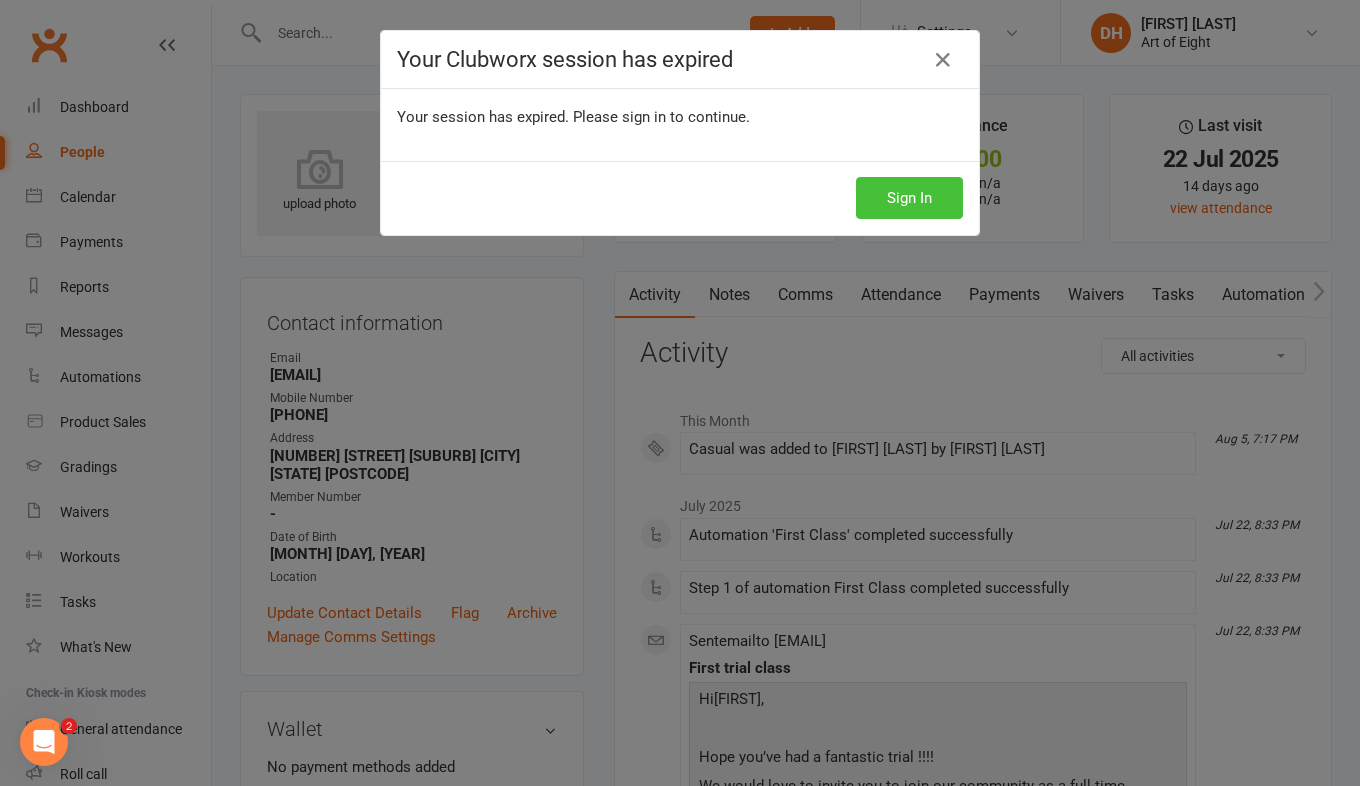 click on "Sign In" at bounding box center [909, 198] 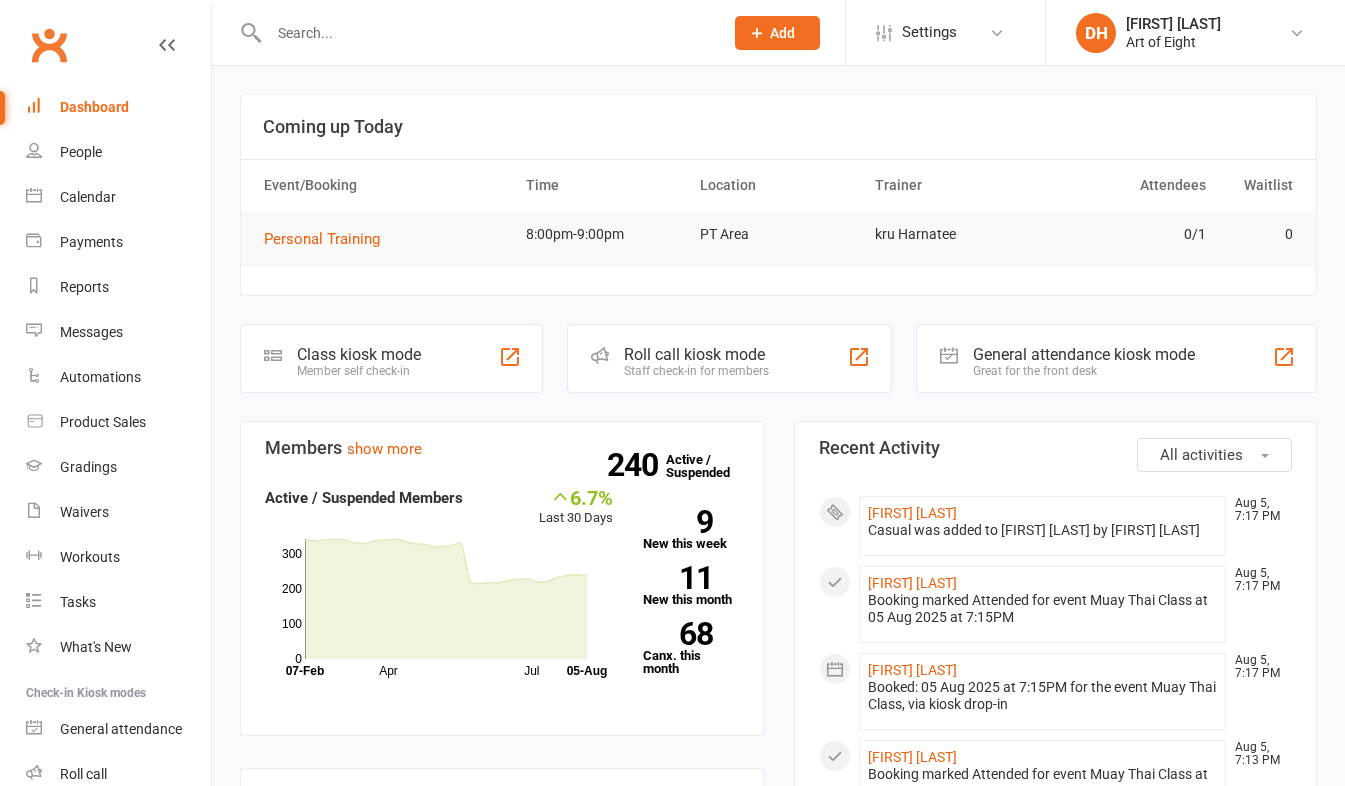 scroll, scrollTop: 0, scrollLeft: 0, axis: both 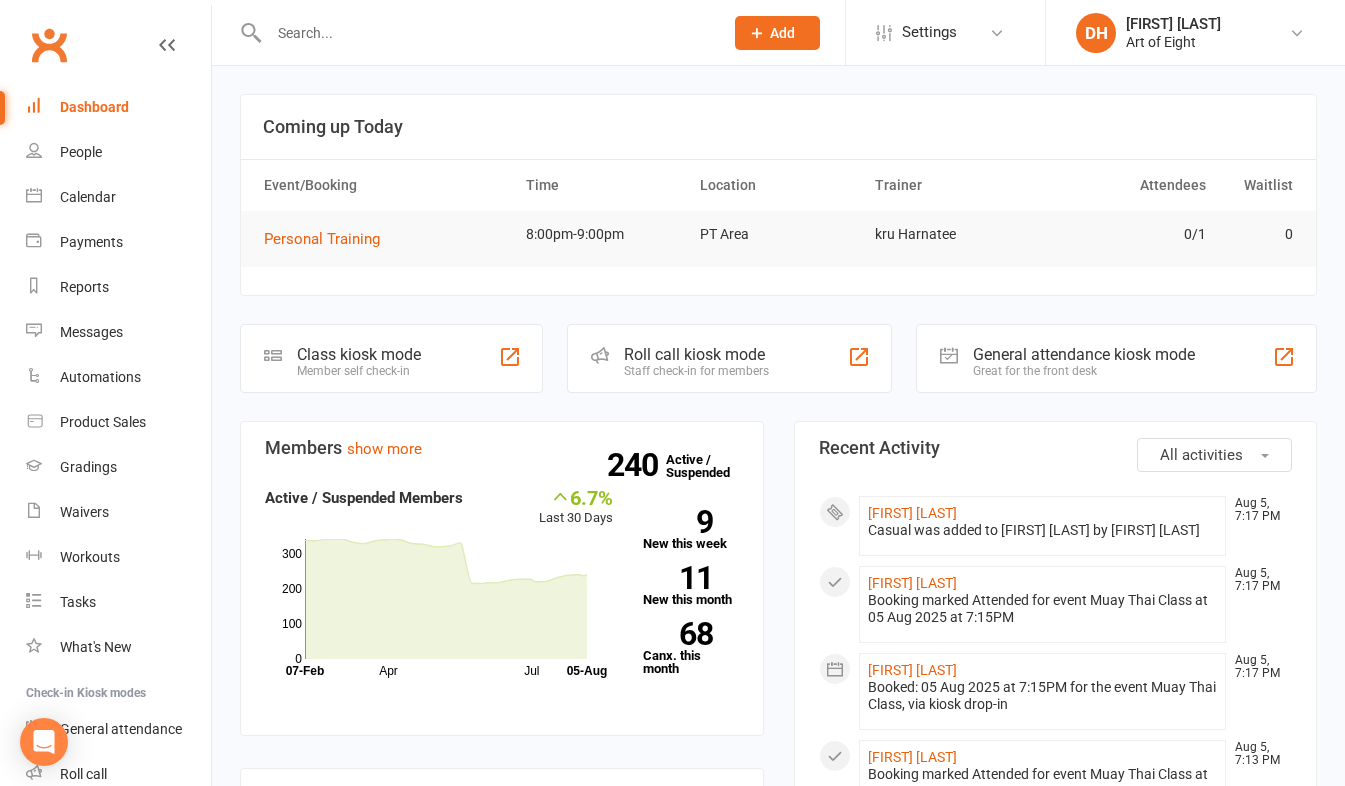 drag, startPoint x: 679, startPoint y: 354, endPoint x: 657, endPoint y: 347, distance: 23.086792 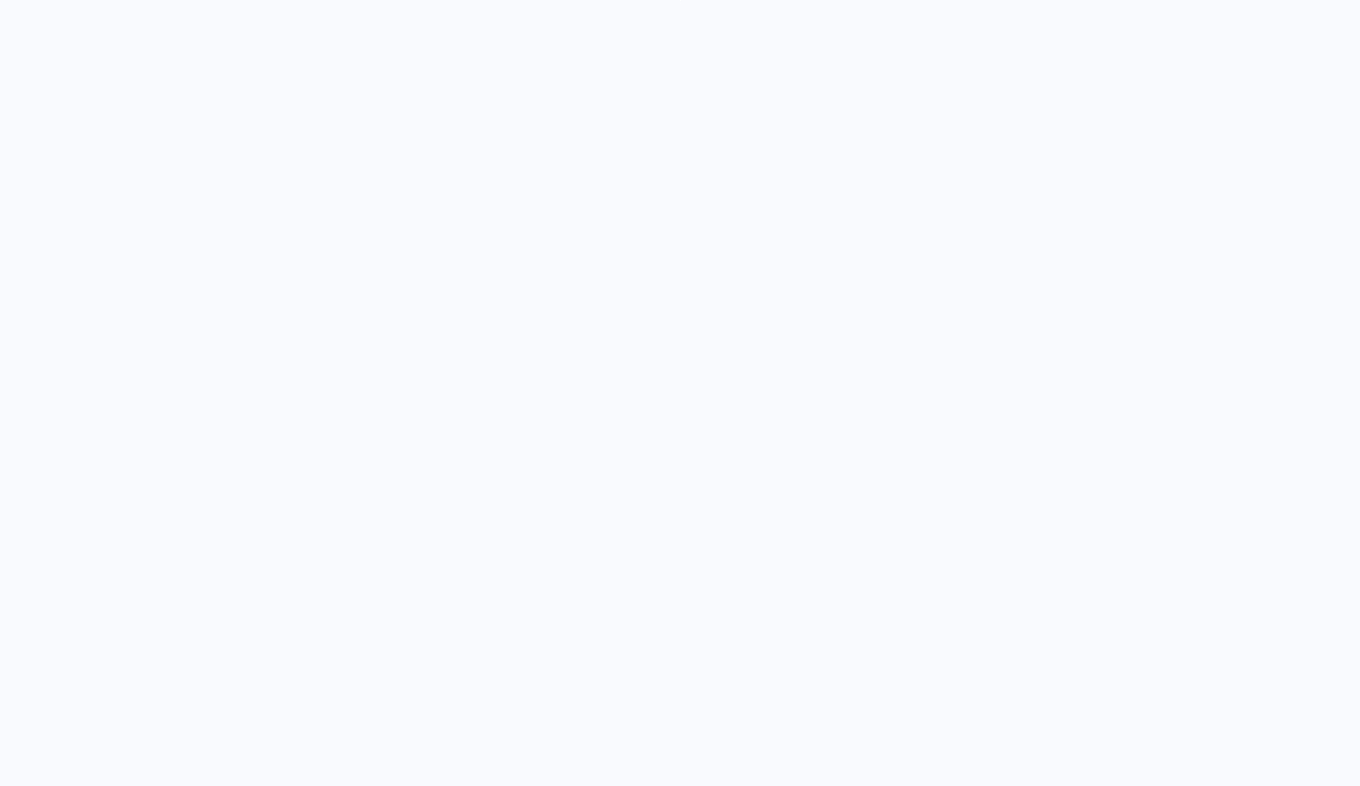 scroll, scrollTop: 0, scrollLeft: 0, axis: both 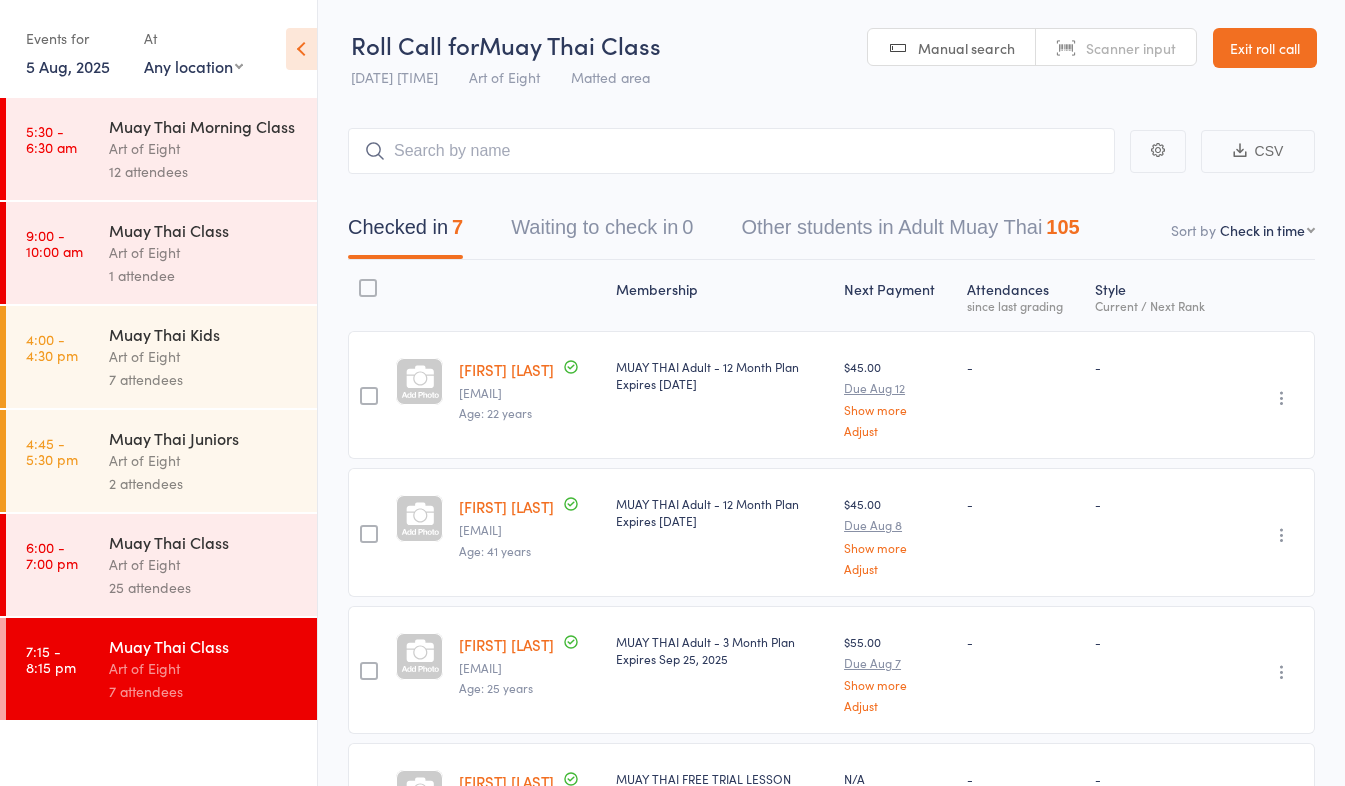 click on "Exit roll call" at bounding box center (1265, 48) 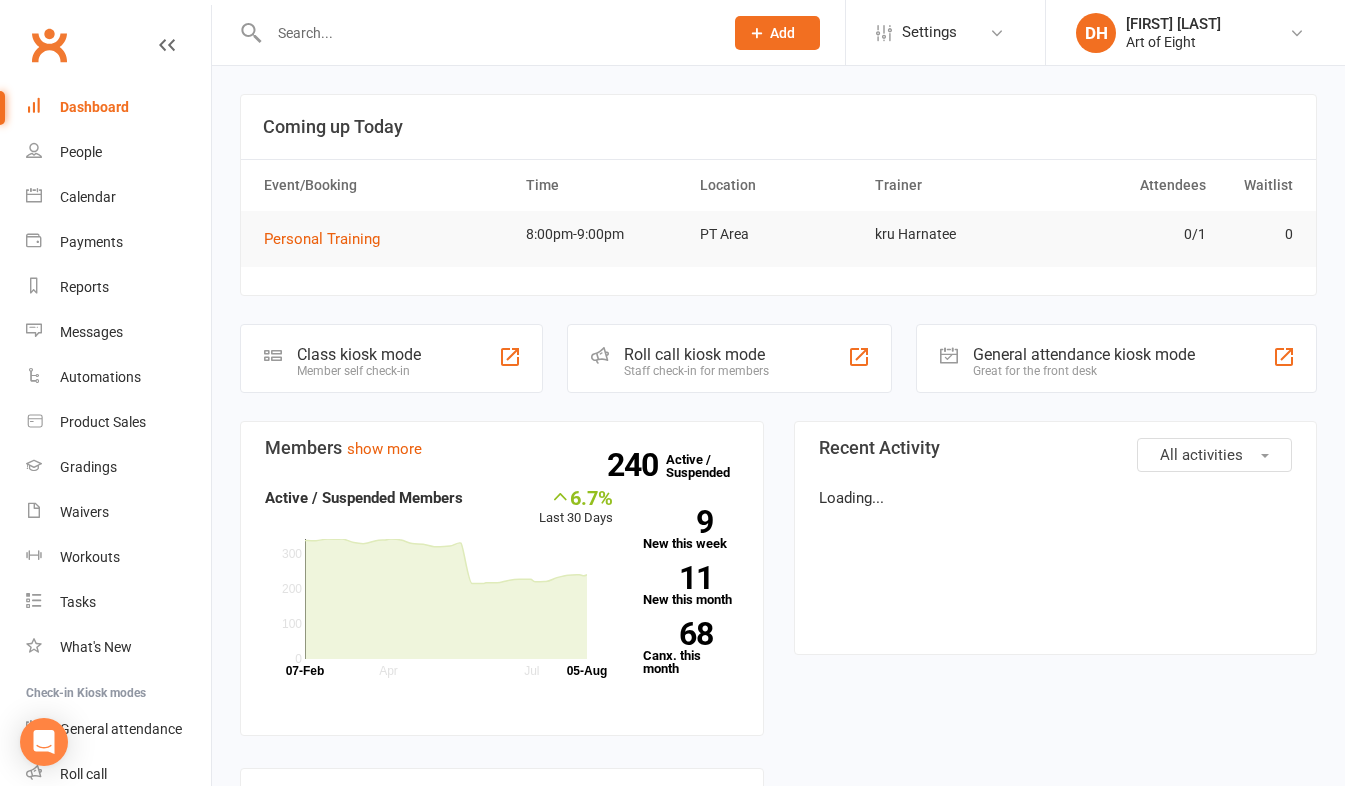 scroll, scrollTop: 0, scrollLeft: 0, axis: both 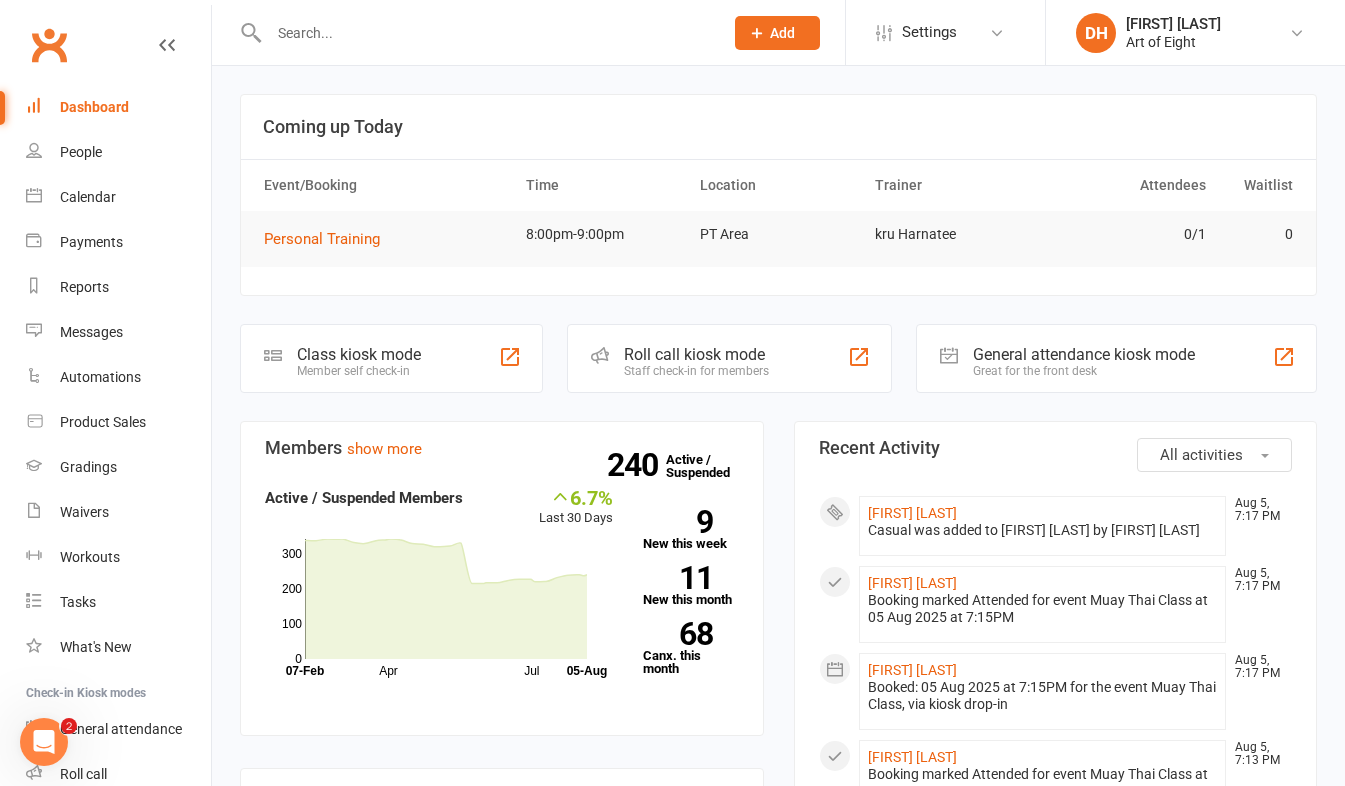 click at bounding box center [486, 33] 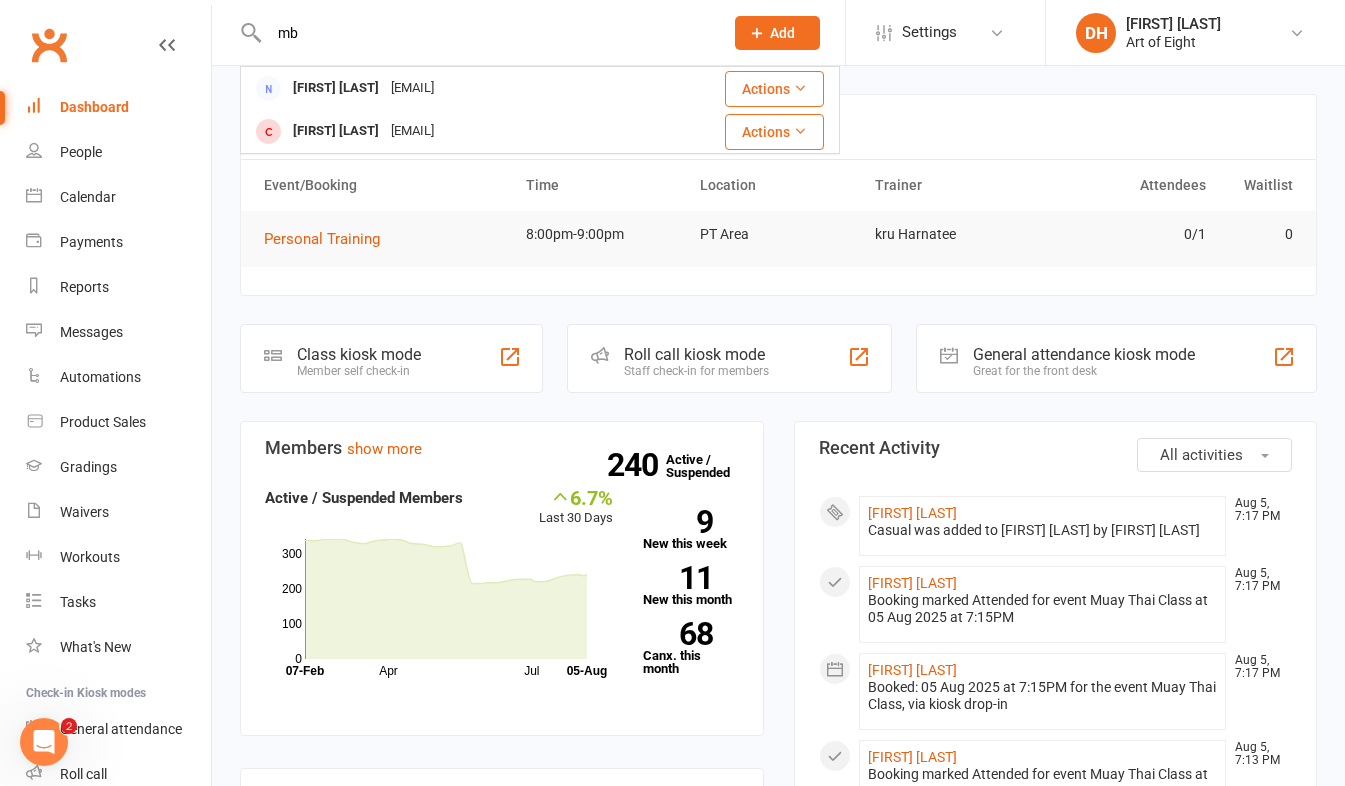 type on "mb" 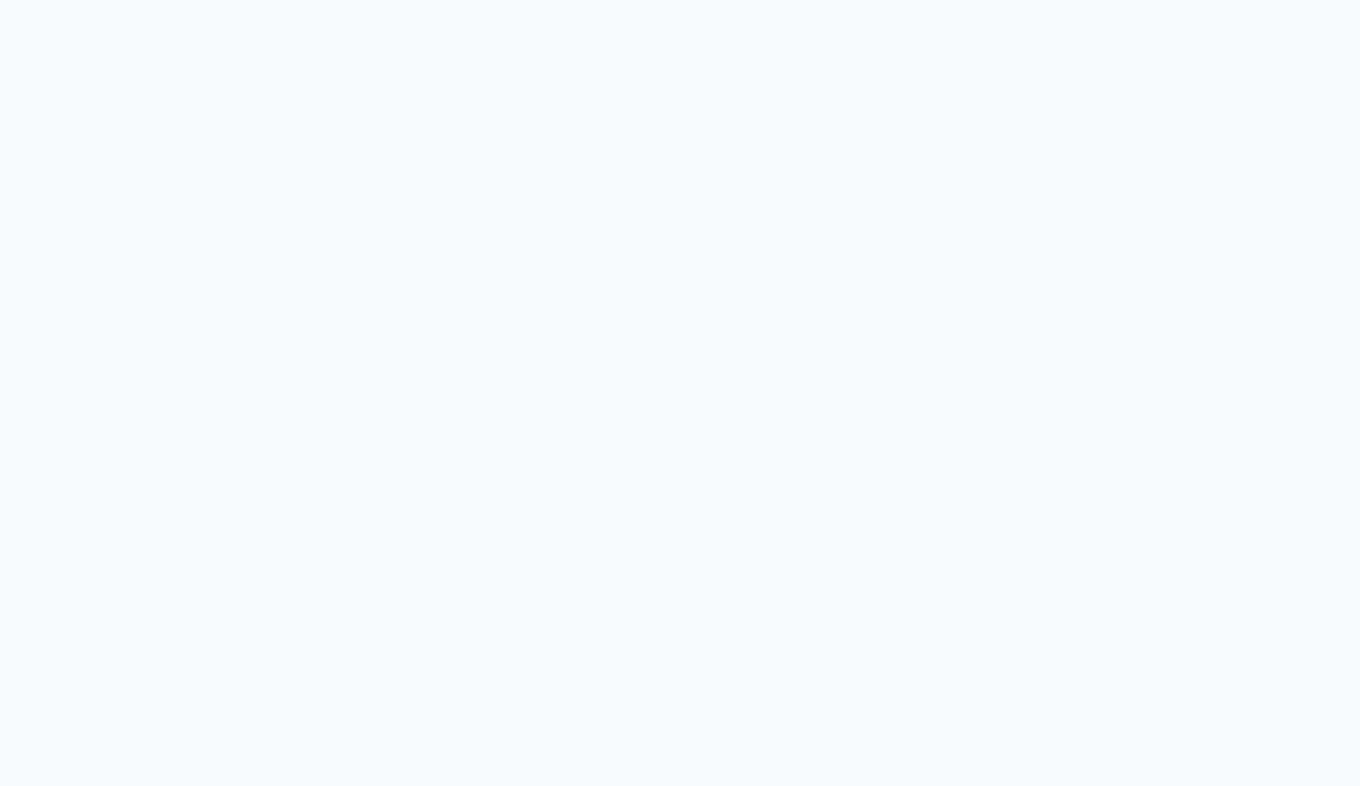 scroll, scrollTop: 0, scrollLeft: 0, axis: both 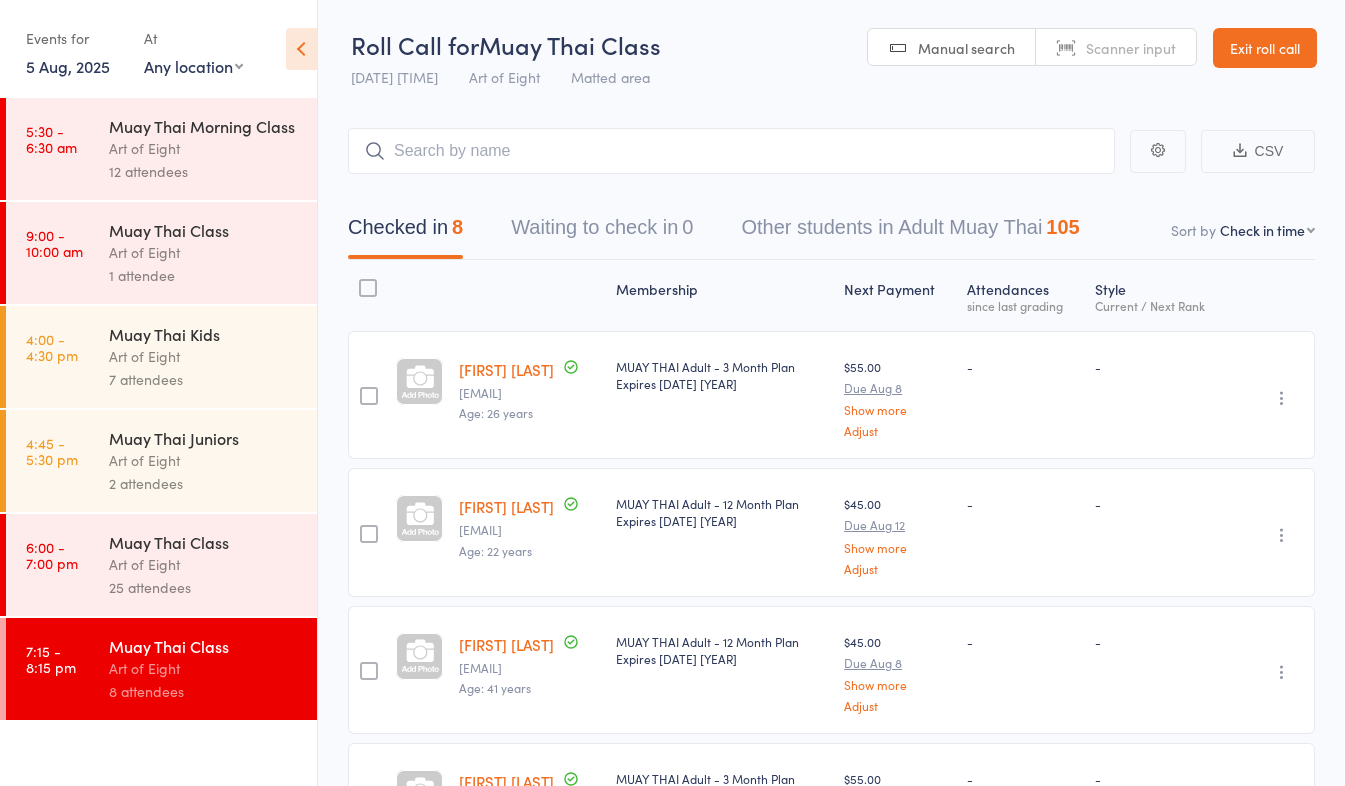 click on "[FIRST] [LAST]" at bounding box center [506, 369] 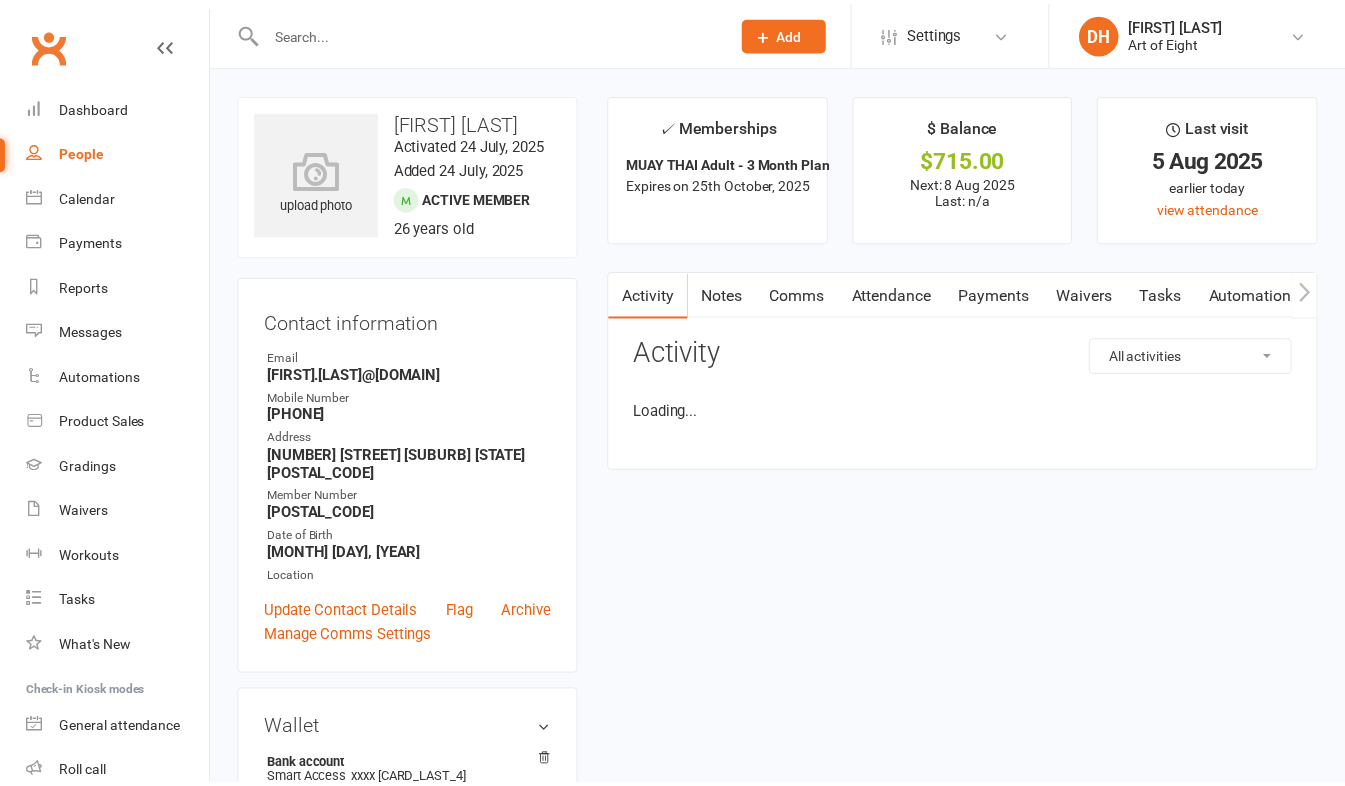 scroll, scrollTop: 0, scrollLeft: 0, axis: both 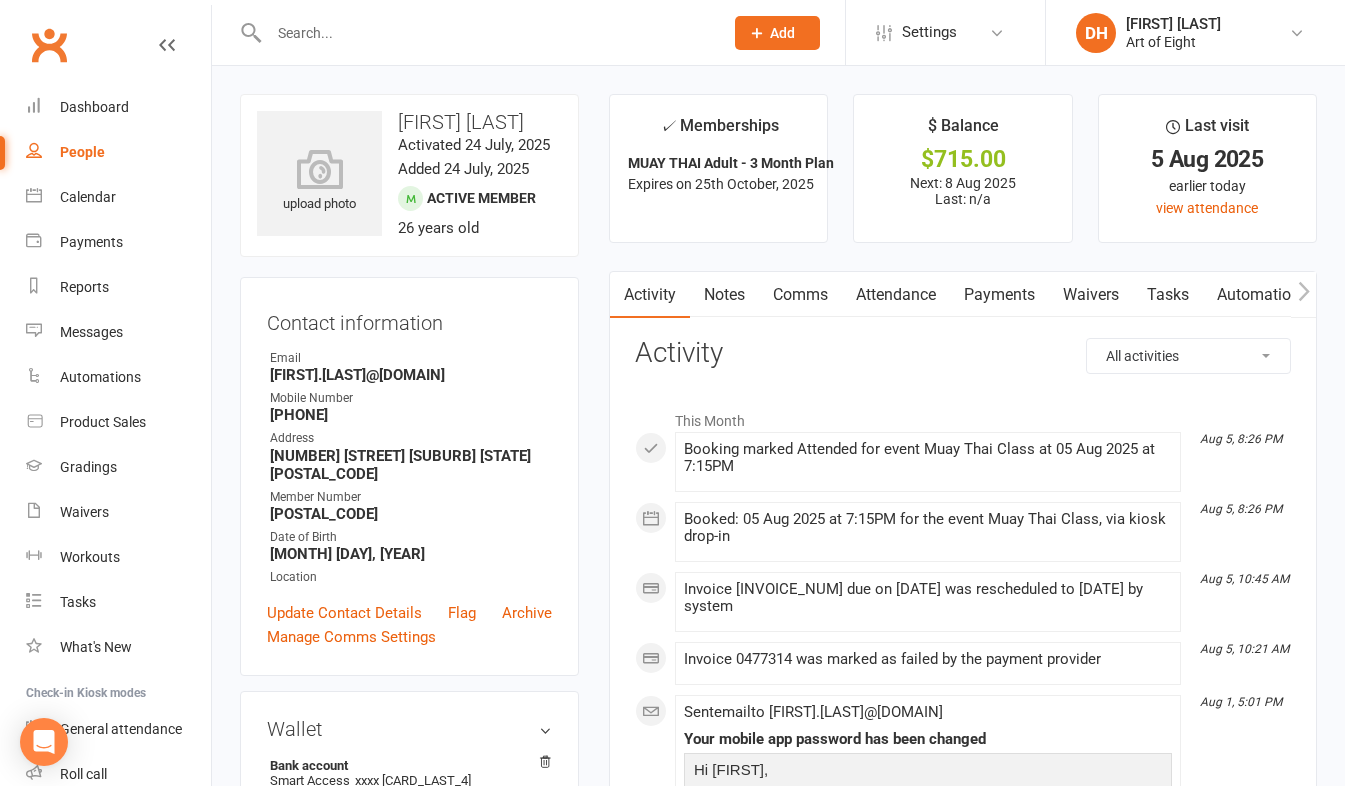 click on "Payments" at bounding box center (999, 295) 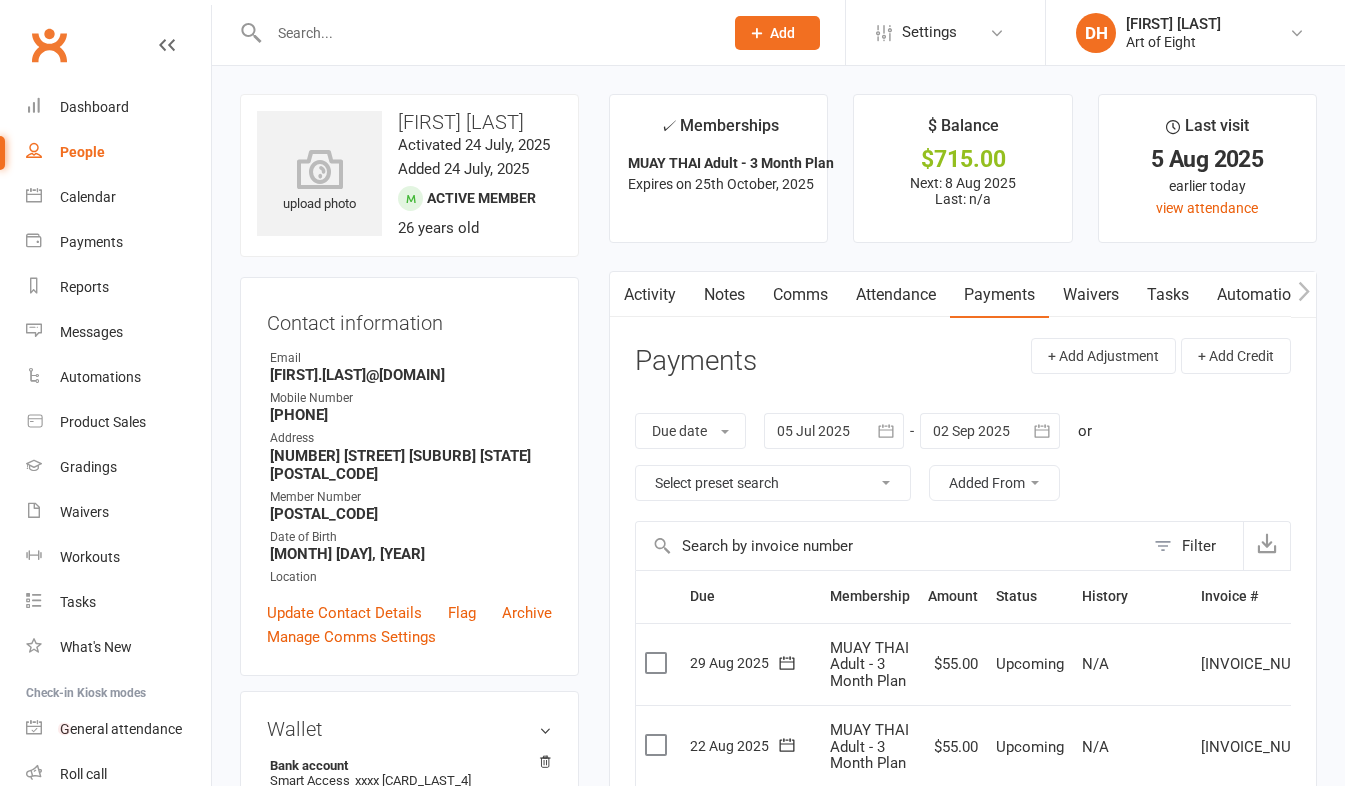 scroll, scrollTop: 496, scrollLeft: 0, axis: vertical 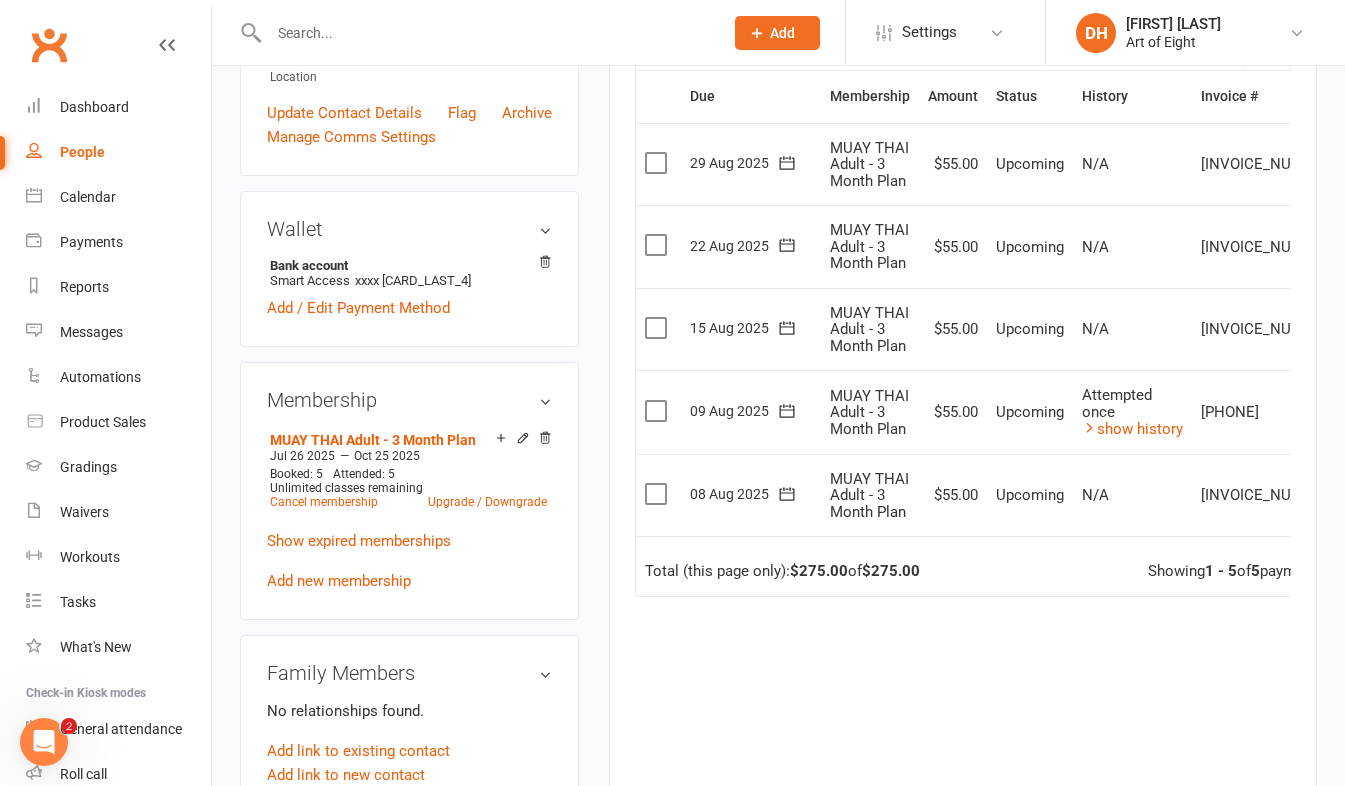 click on "Due  Contact  Membership Amount  Status History Invoice # Select this [DATE]
[FIRST] [LAST]
MUAY THAI Adult - 3 Month Plan $55.00 Upcoming N/A [INVOICE_NUM] Mark as Paid (Cash)  Mark as Paid (POS)  Mark as Paid (Other)  Skip  Change amount  Apply credit  Bulk reschedule from this date  Process now More Info Send message Select this [DATE]
[FIRST] [LAST]
MUAY THAI Adult - 3 Month Plan $55.00 Upcoming N/A [INVOICE_NUM] Mark as Paid (Cash)  Mark as Paid (POS)  Mark as Paid (Other)  Skip  Change amount  Apply credit  Bulk reschedule from this date  Process now More Info Send message Select this [DATE]
[FIRST] [LAST]
MUAY THAI Adult - 3 Month Plan $55.00 Upcoming N/A [INVOICE_NUM] Mark as Paid (Cash)  Mark as Paid (POS)  Mark as Paid (Other)  Skip  Change amount  Apply credit  Bulk reschedule from this date  Process now More Info Send message Select this [DATE]
[FIRST] [LAST]
MUAY THAI Adult - 3 Month Plan $55.00 Upcoming Attempted once  show history [INVOICE_NUM] Skip" at bounding box center (963, 462) 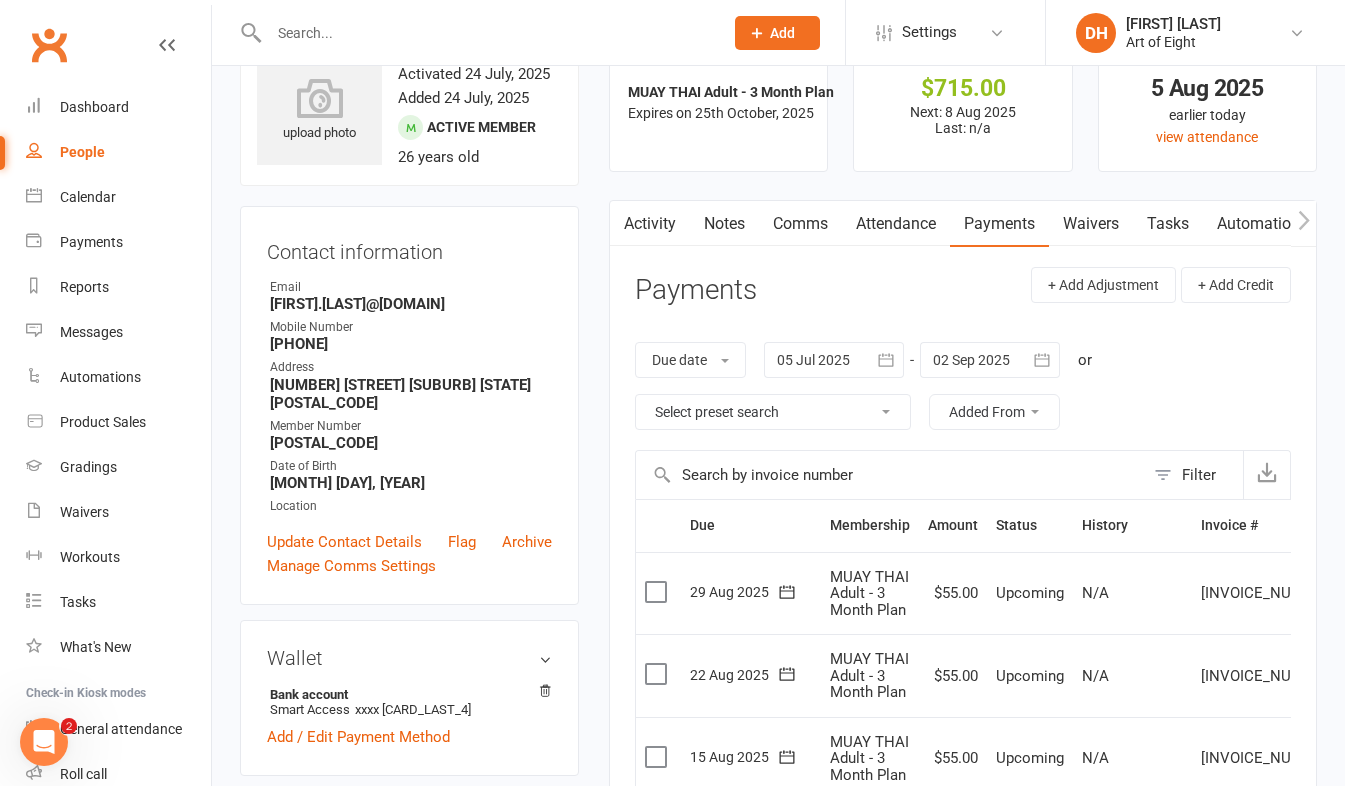 scroll, scrollTop: 0, scrollLeft: 0, axis: both 